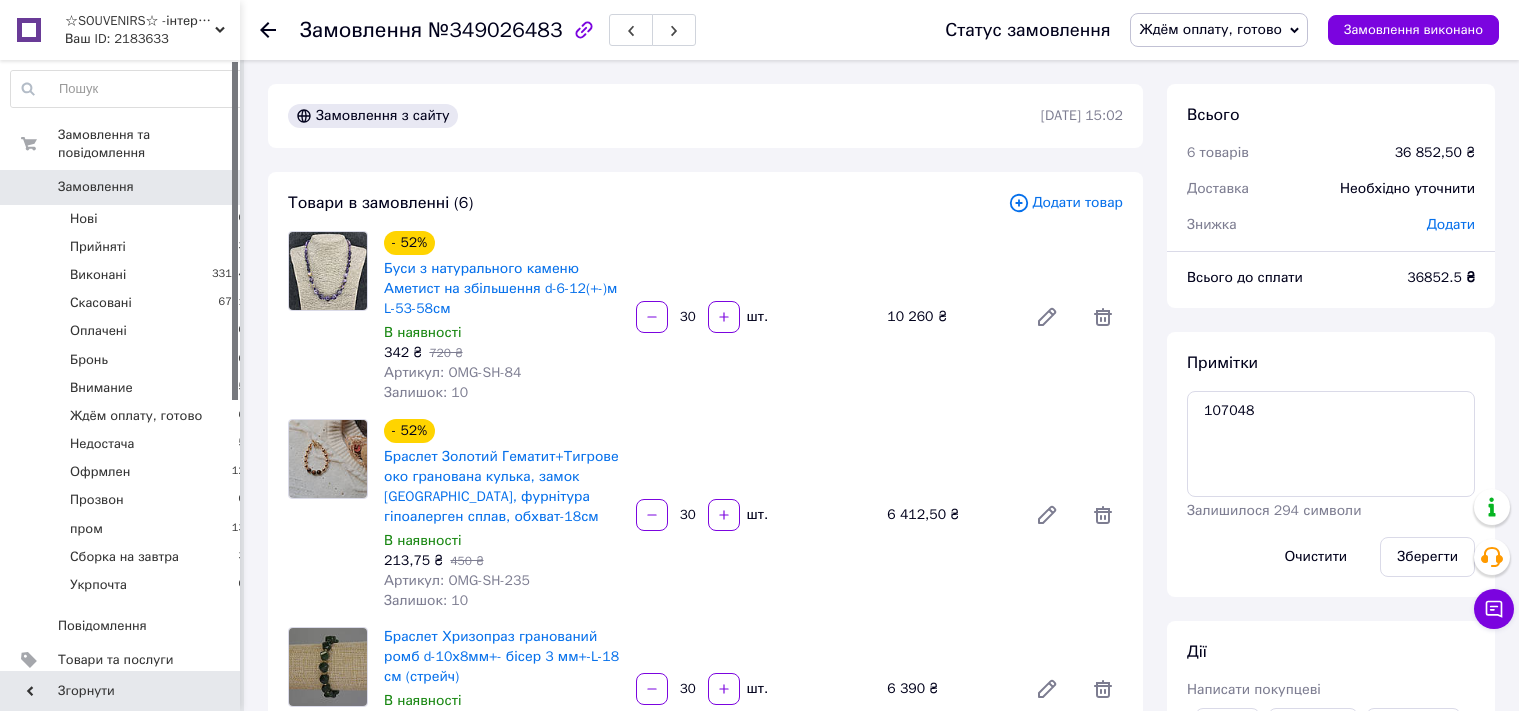 scroll, scrollTop: 0, scrollLeft: 0, axis: both 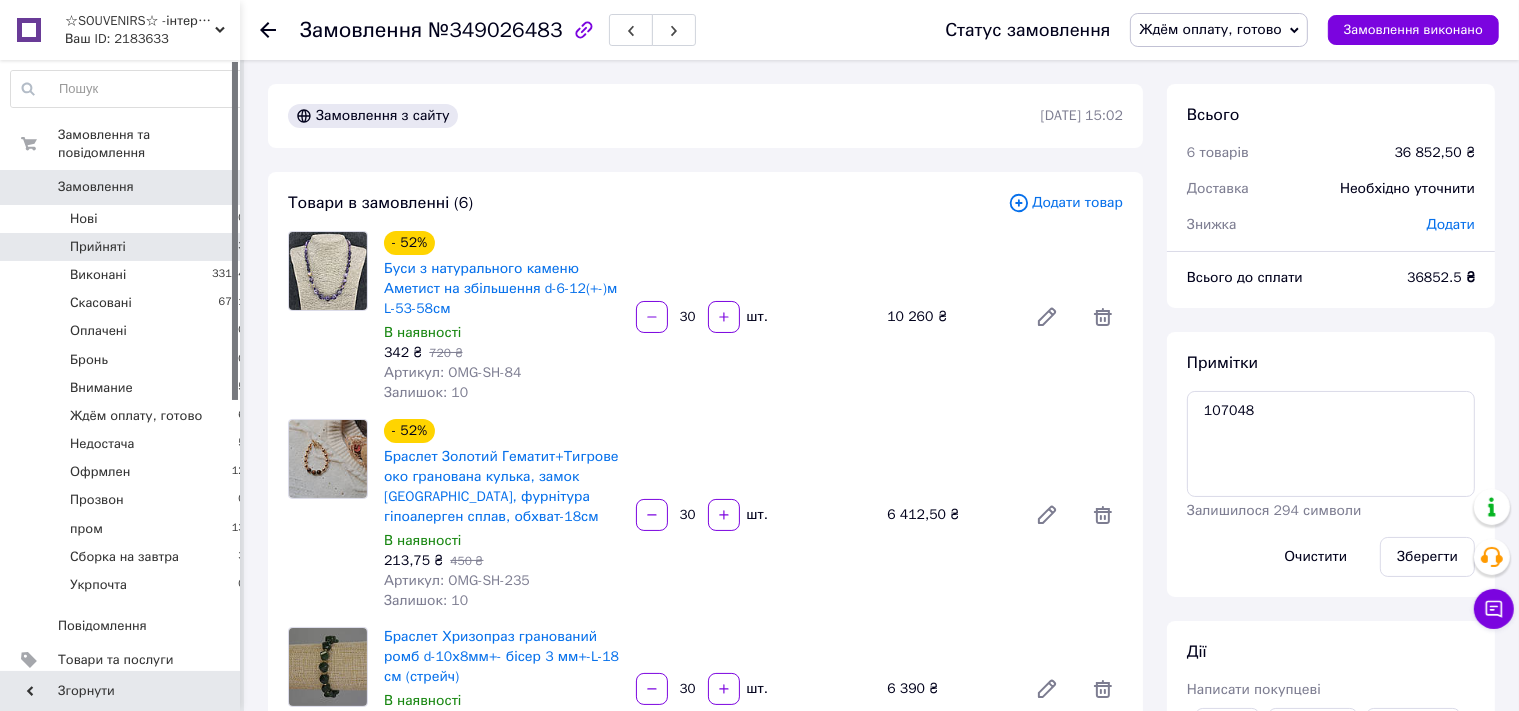 click on "Прийняті 3" at bounding box center (128, 247) 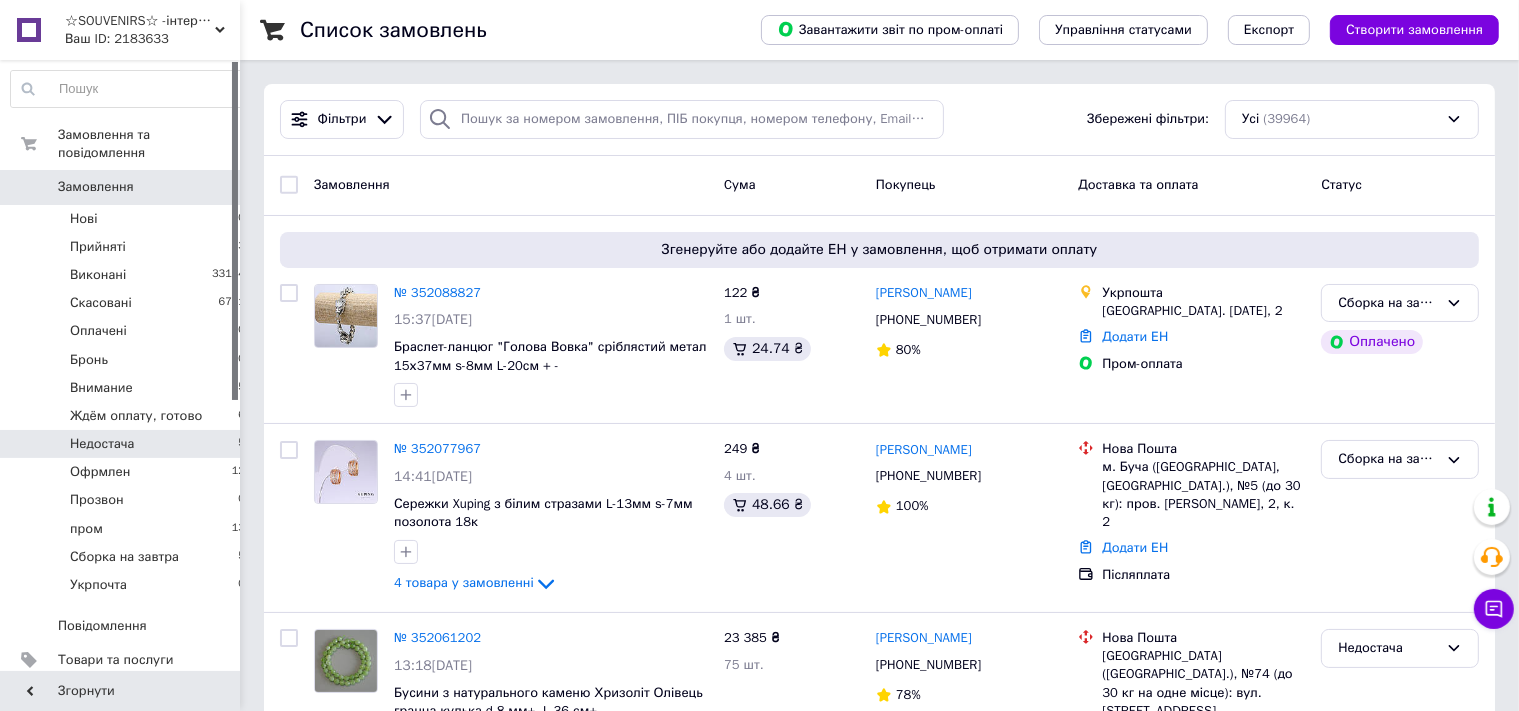 click on "Недостача" at bounding box center (102, 444) 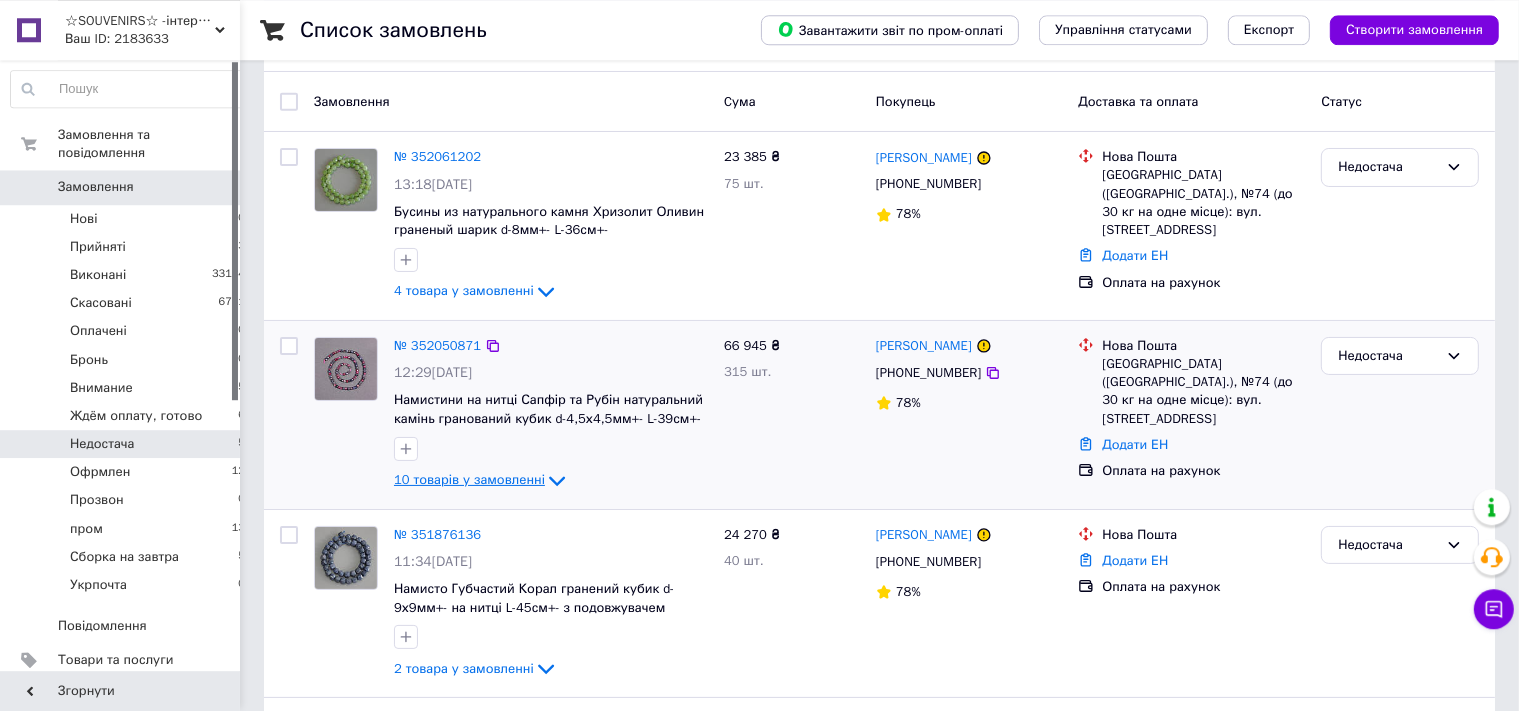 scroll, scrollTop: 176, scrollLeft: 0, axis: vertical 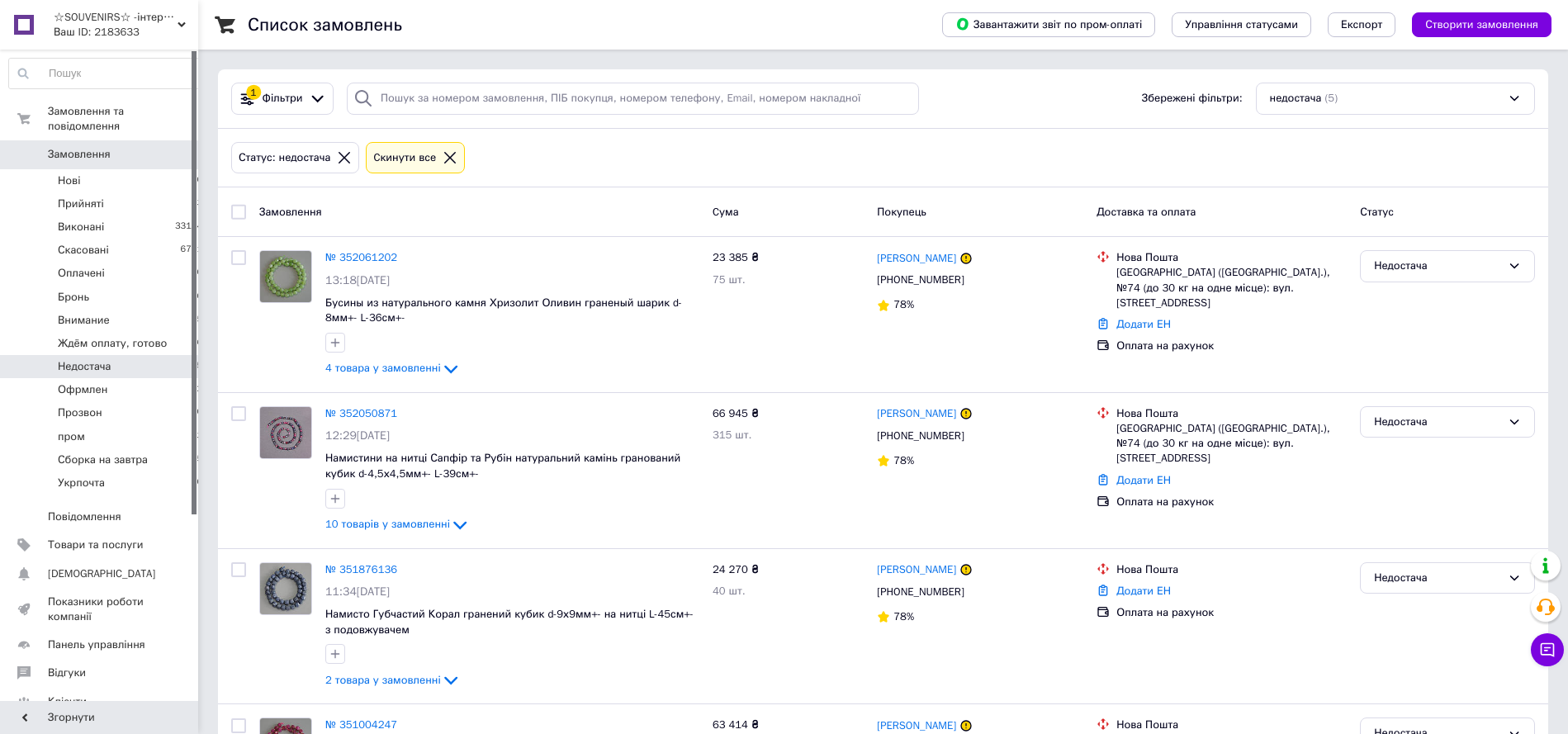 click 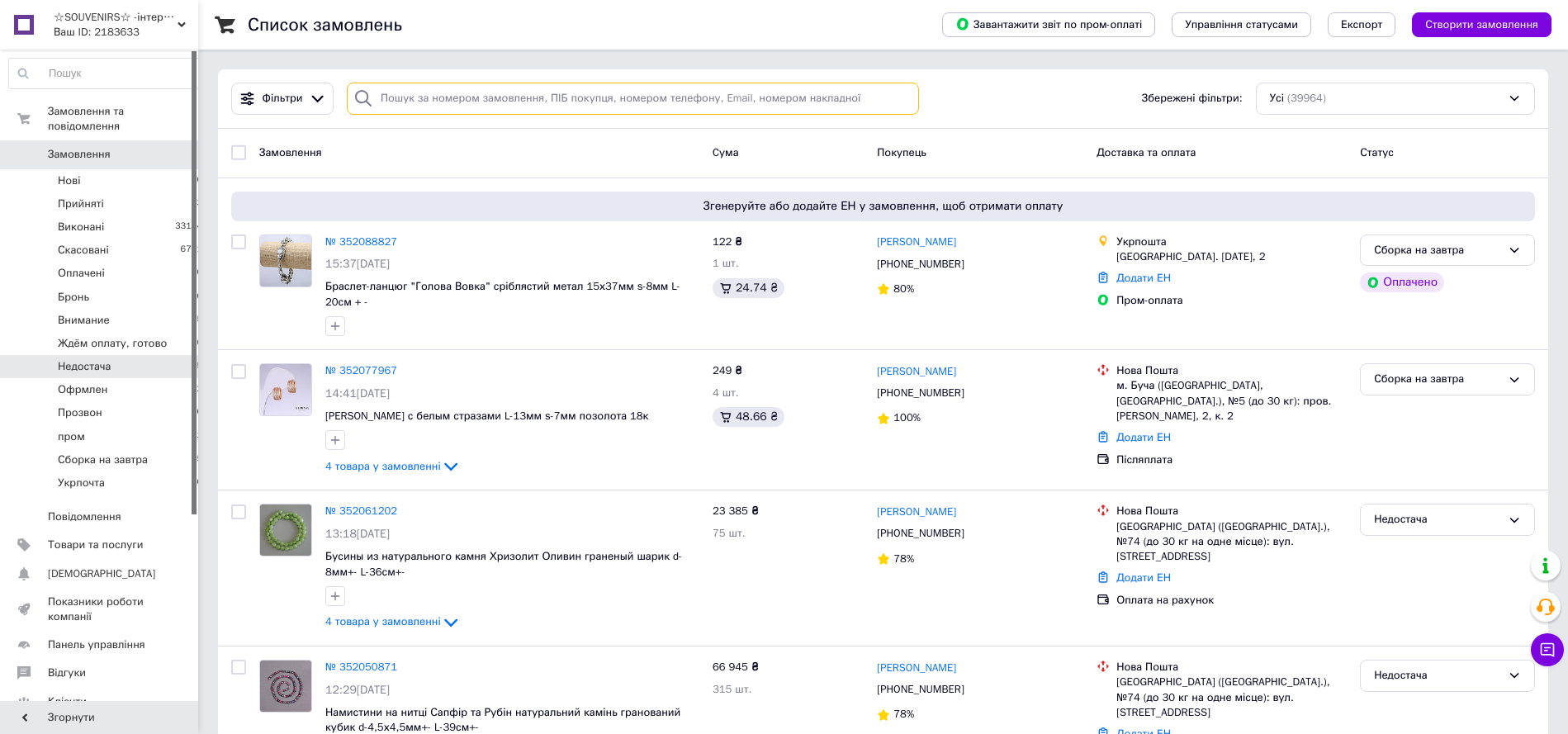 click at bounding box center (632, 98) 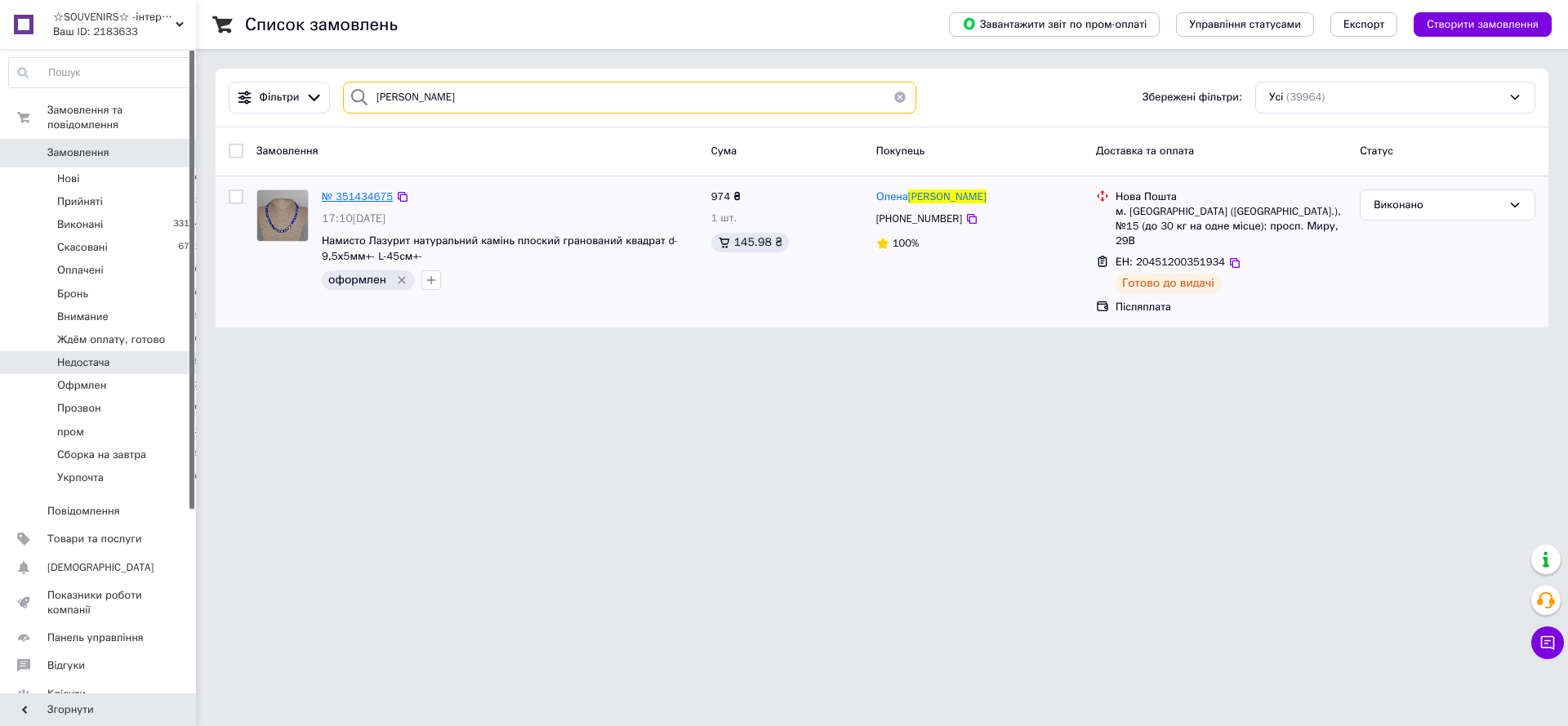 type on "[PERSON_NAME]" 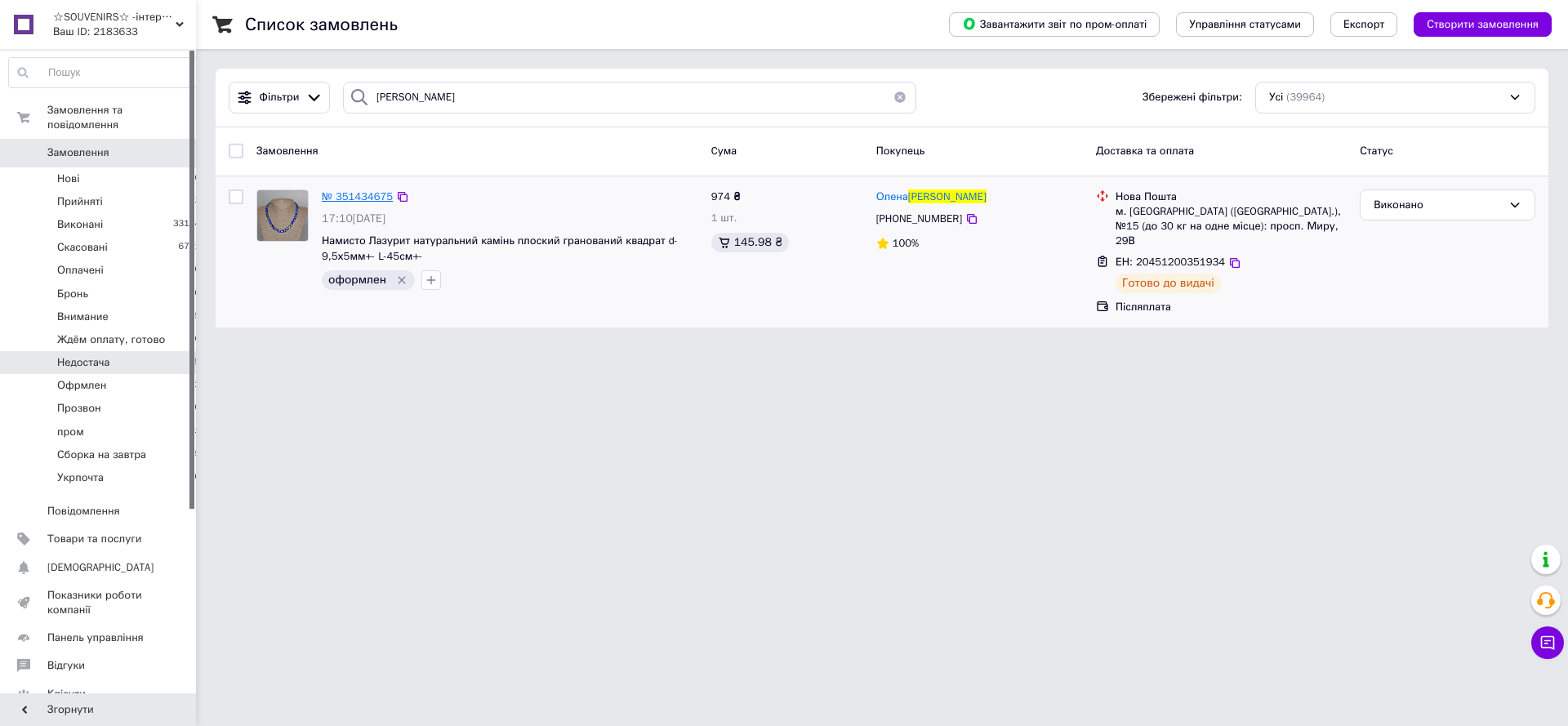 click on "№ 351434675" at bounding box center (357, 196) 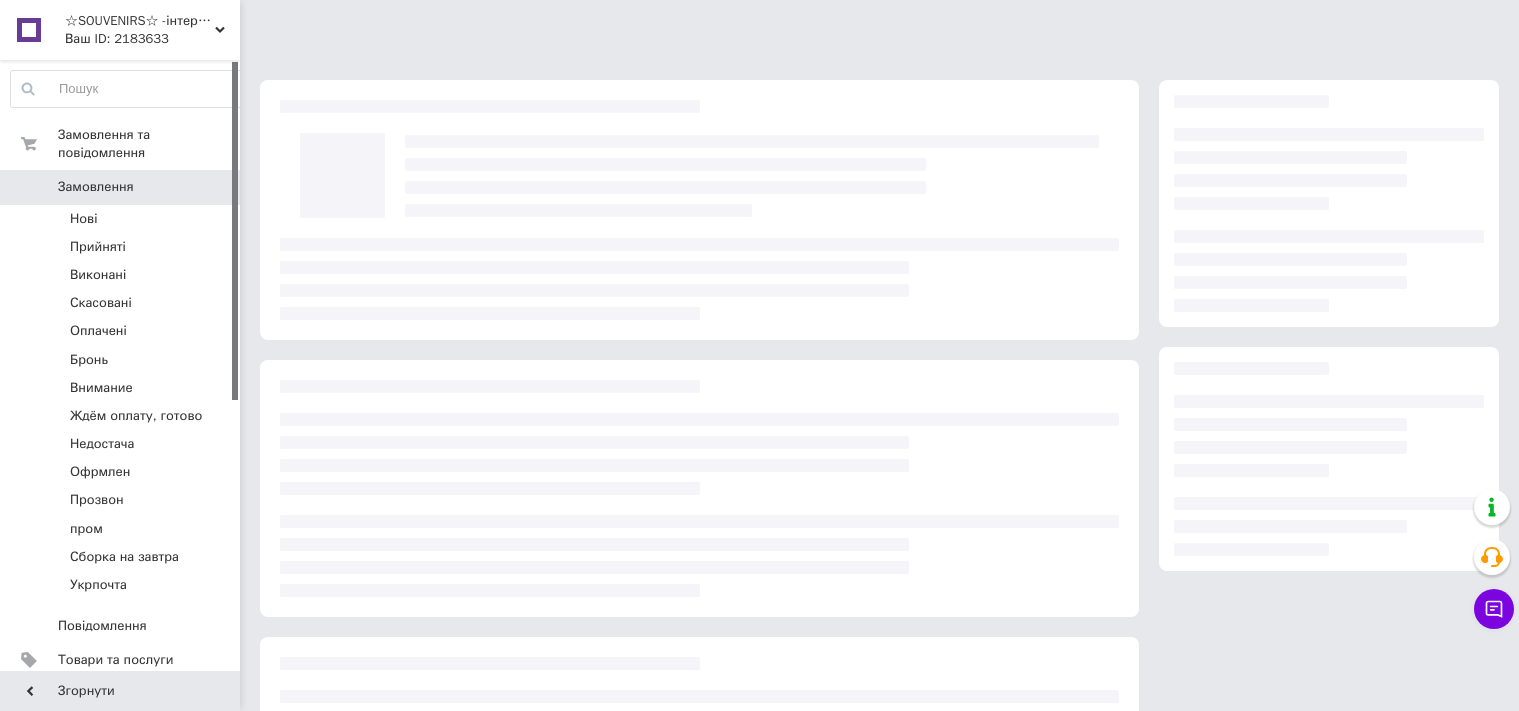 scroll, scrollTop: 0, scrollLeft: 0, axis: both 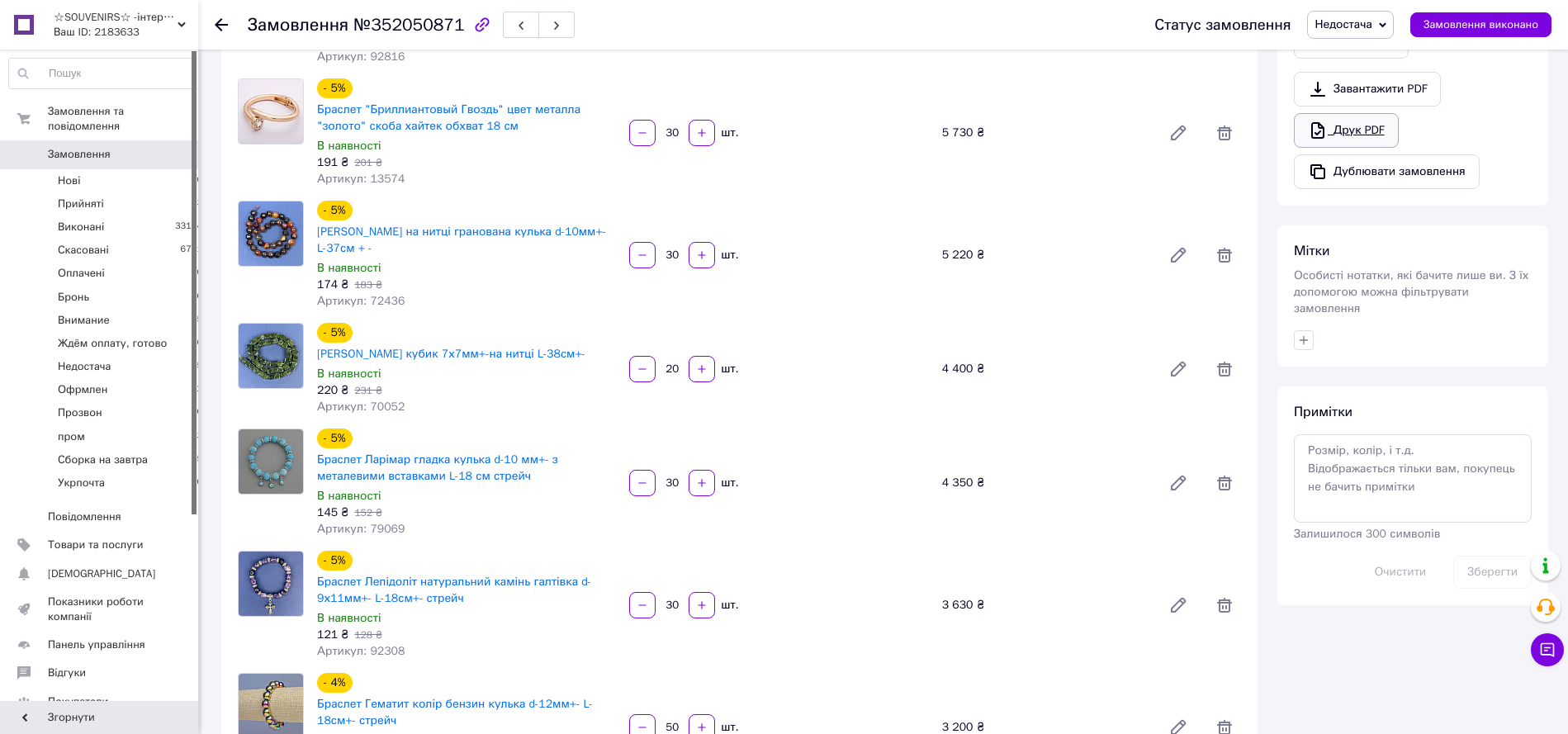 click on "Друк PDF" at bounding box center (1346, 130) 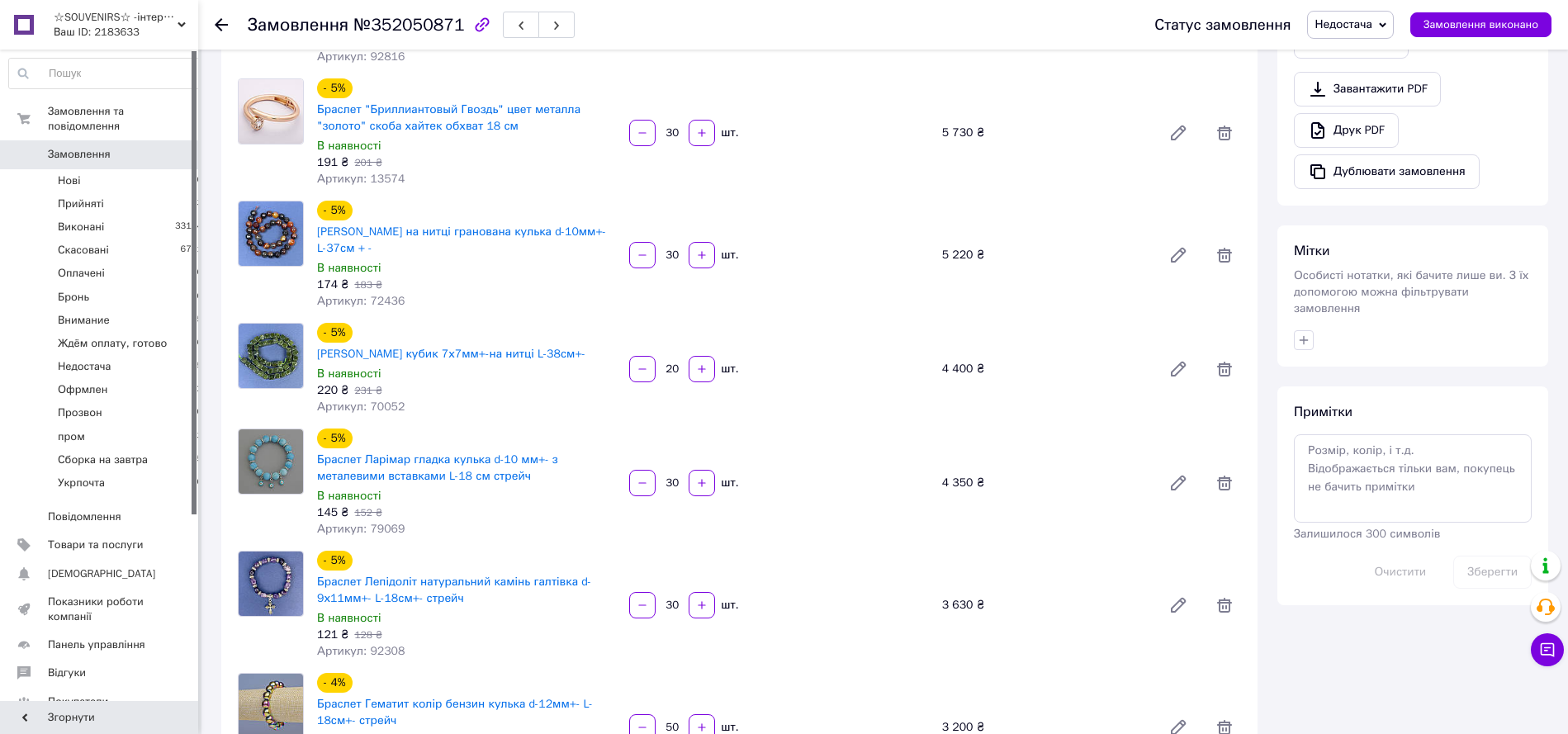 scroll, scrollTop: 591, scrollLeft: 0, axis: vertical 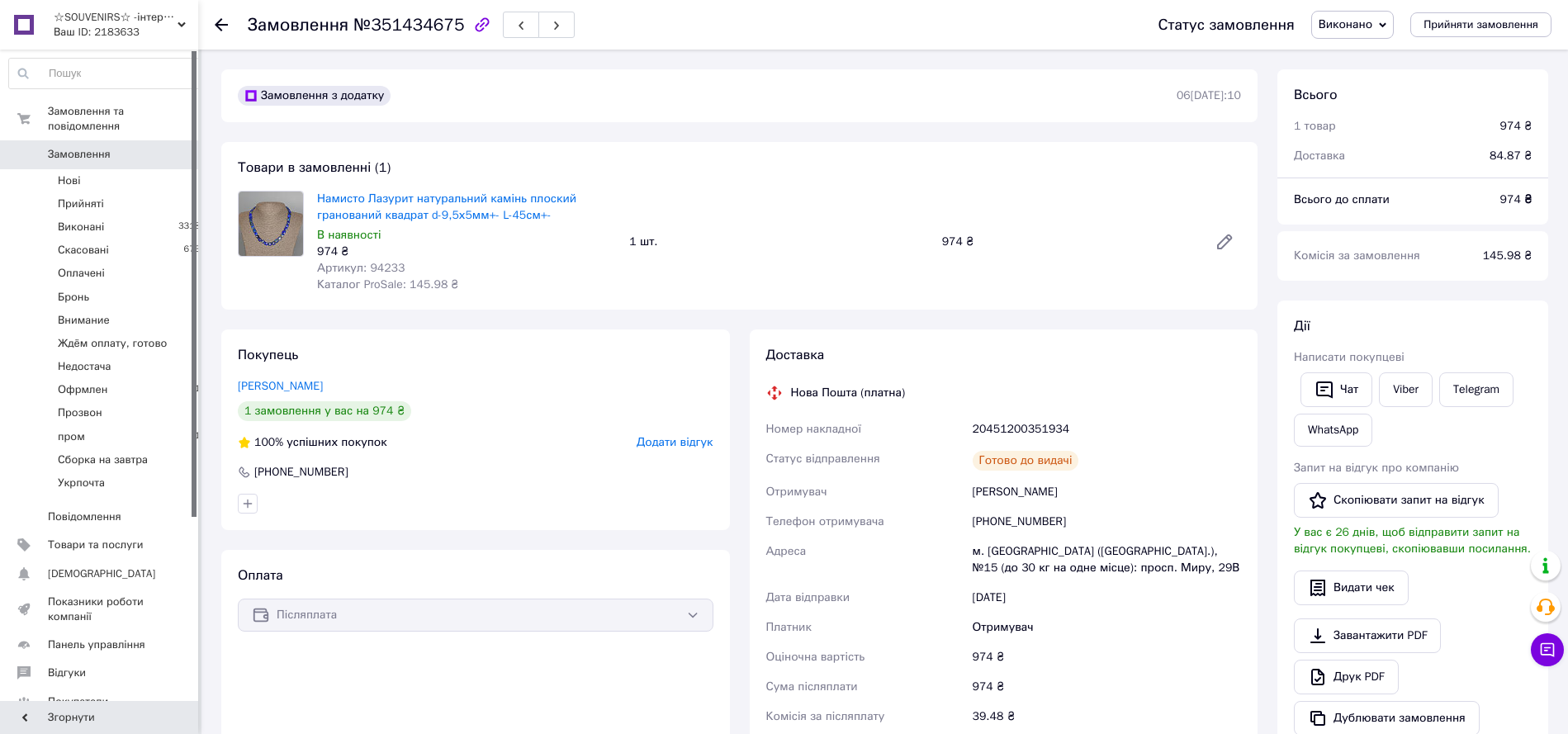 click on "Замовлення" at bounding box center (79, 154) 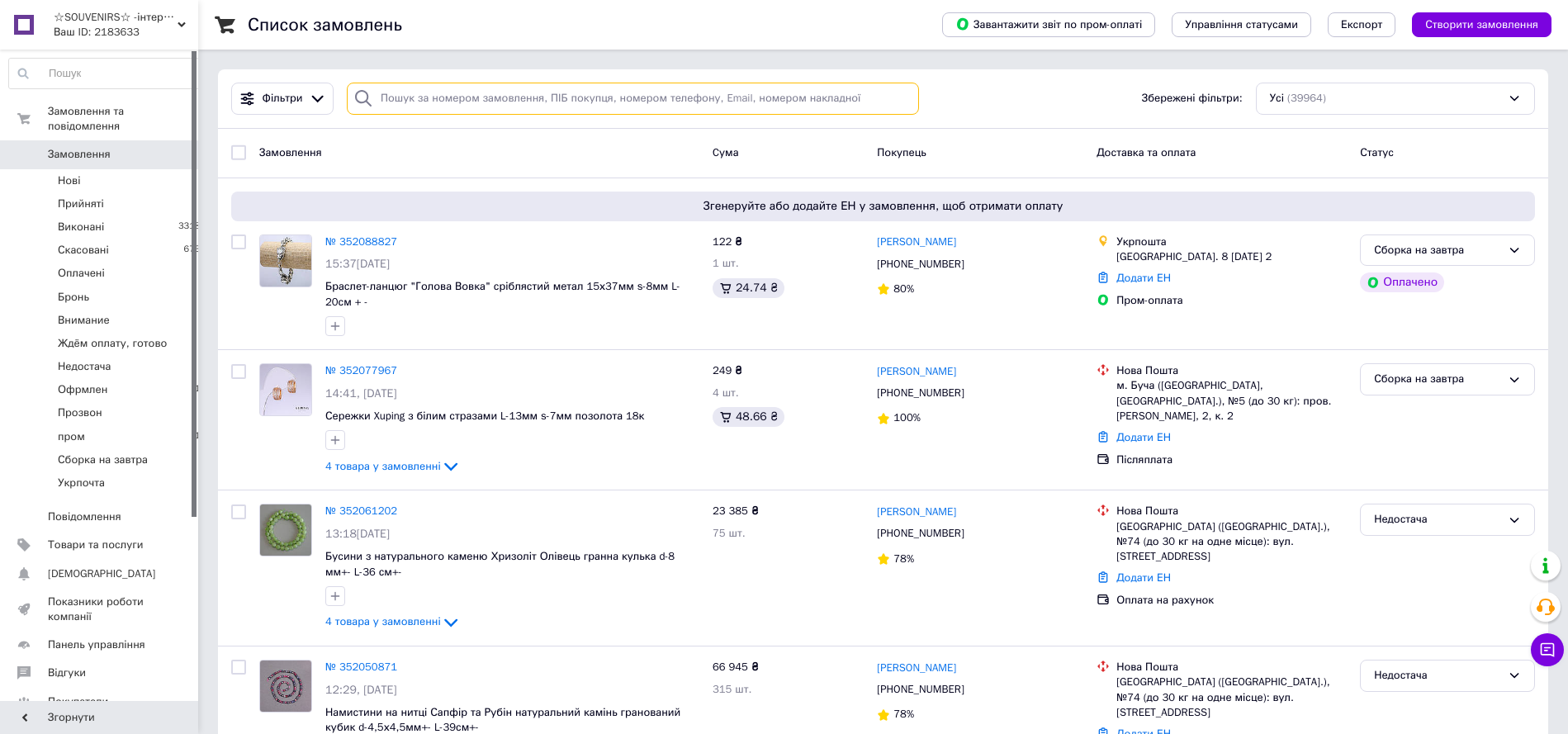 click at bounding box center (632, 98) 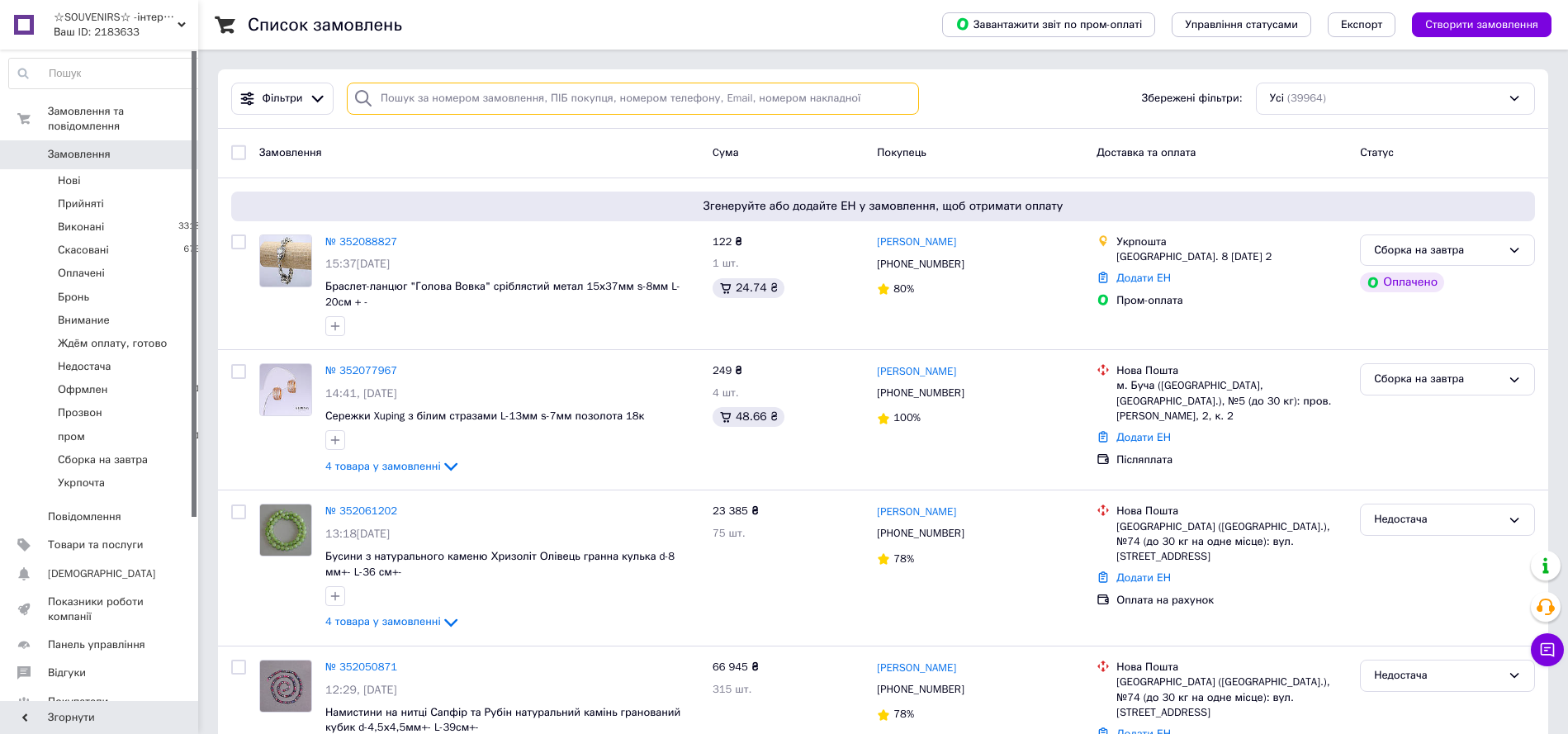 paste on "Кузьмін" 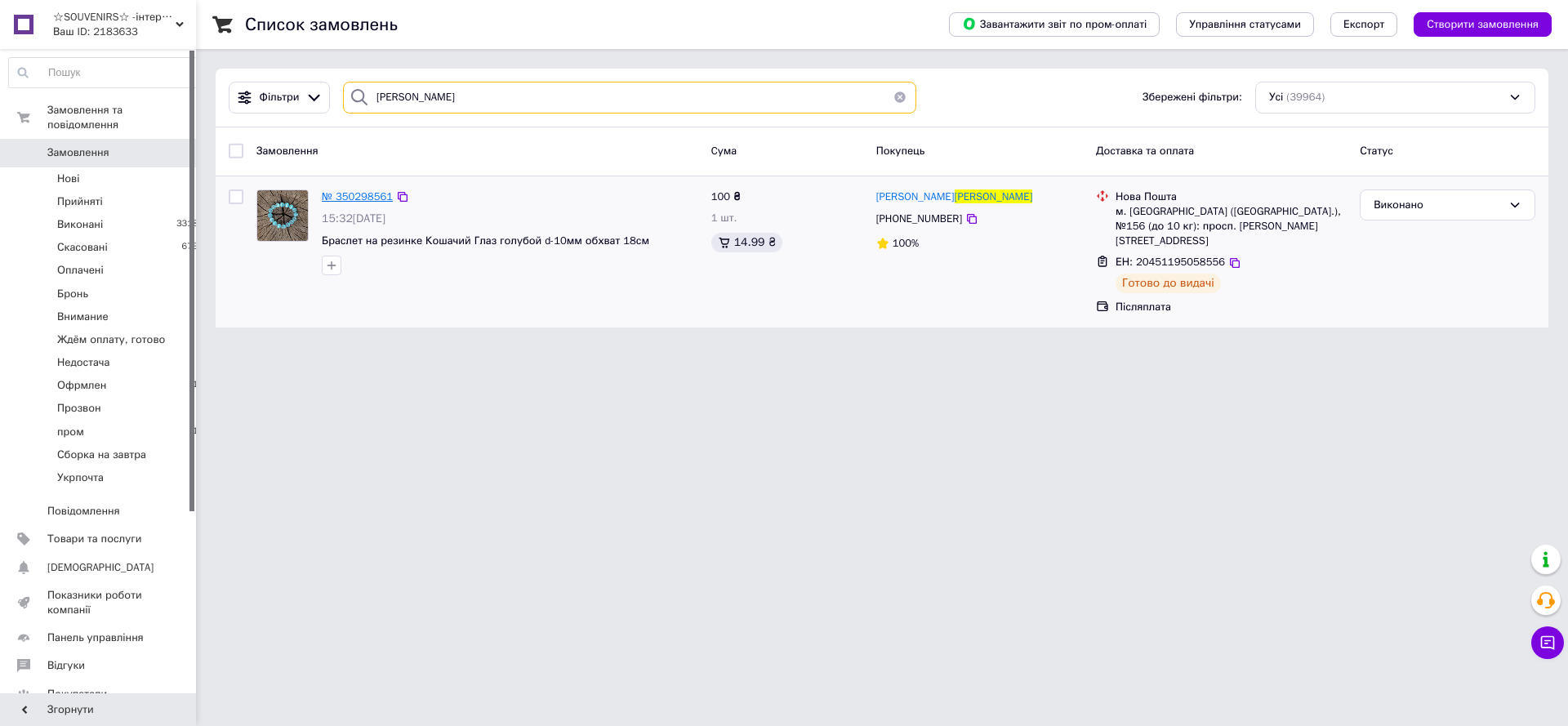 type on "Кузьмін" 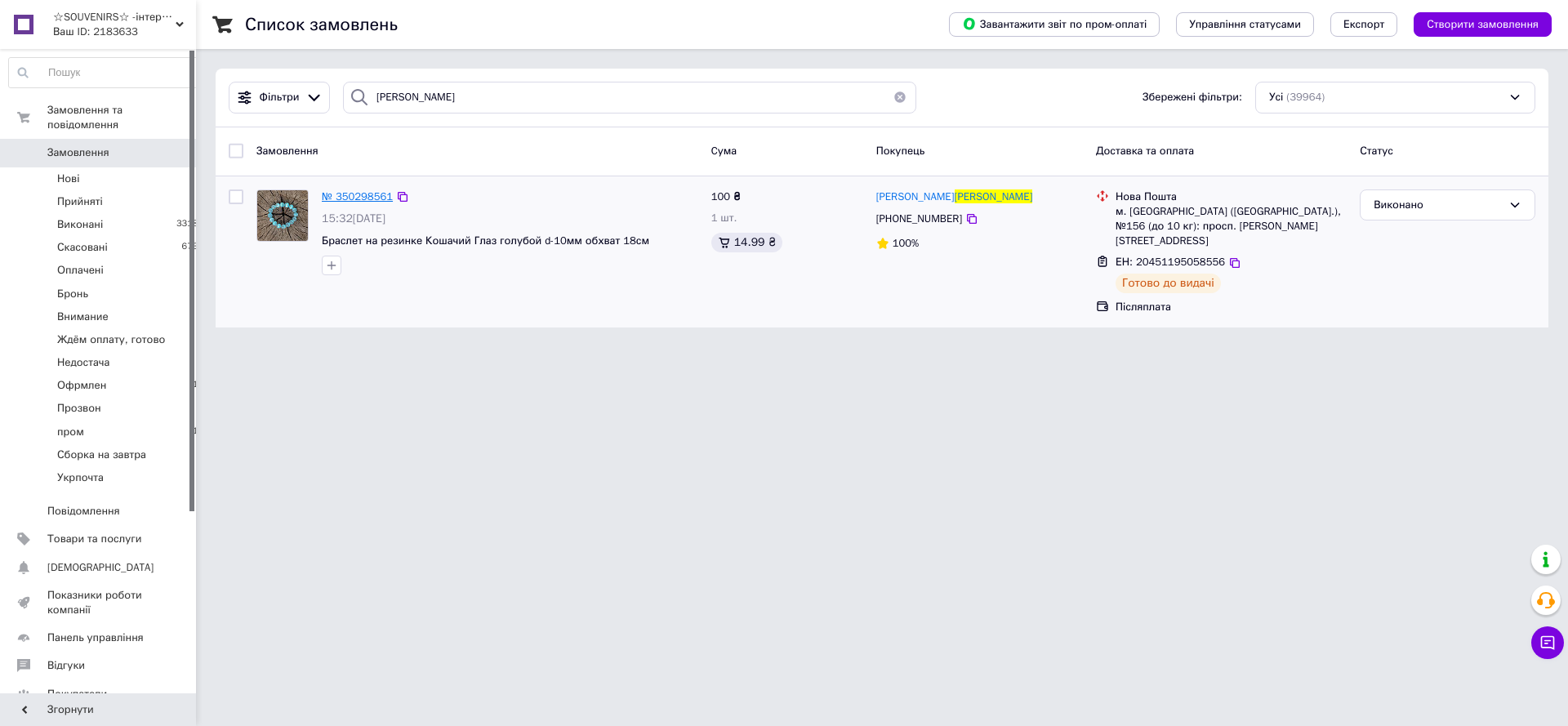 click on "№ 350298561" at bounding box center [357, 196] 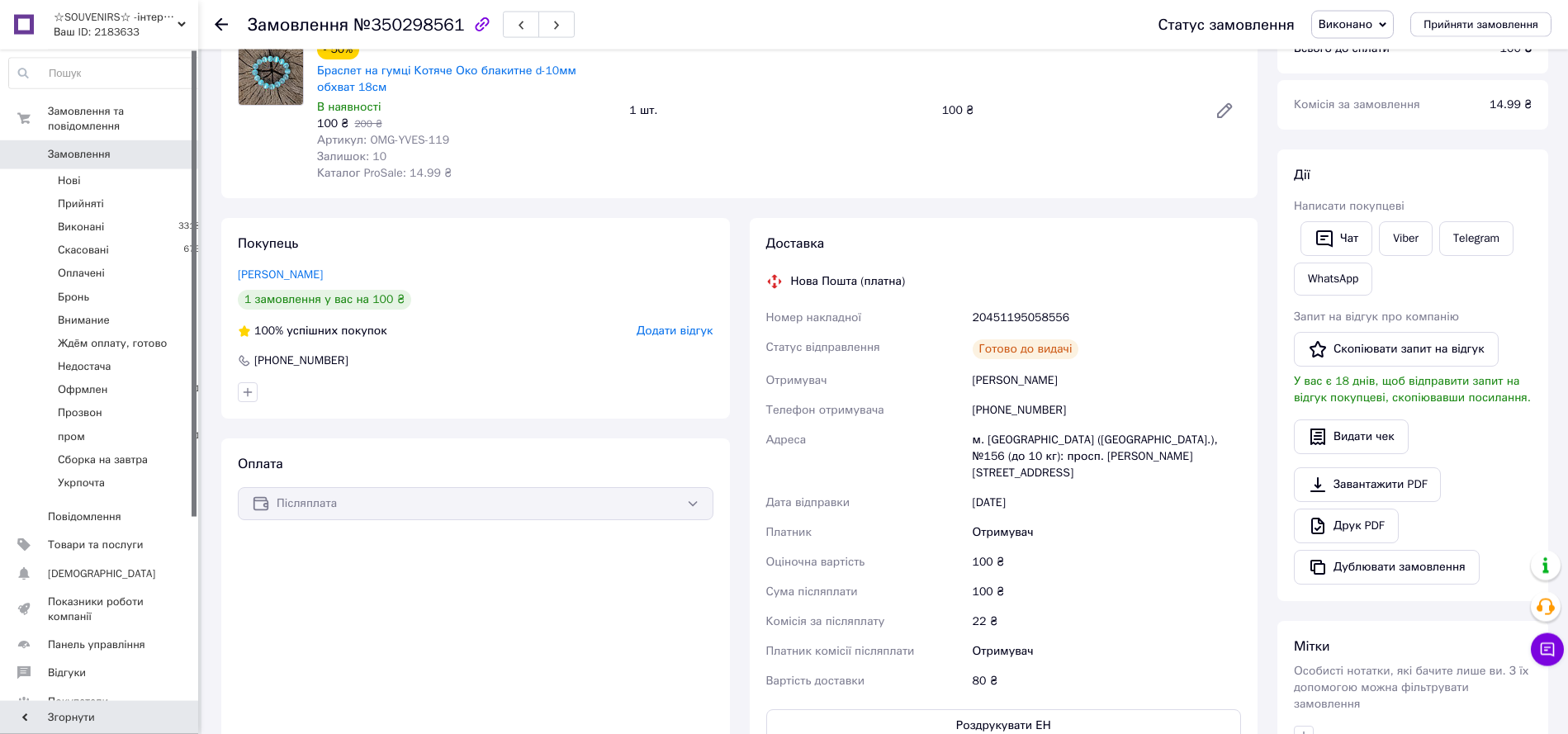 scroll, scrollTop: 168, scrollLeft: 0, axis: vertical 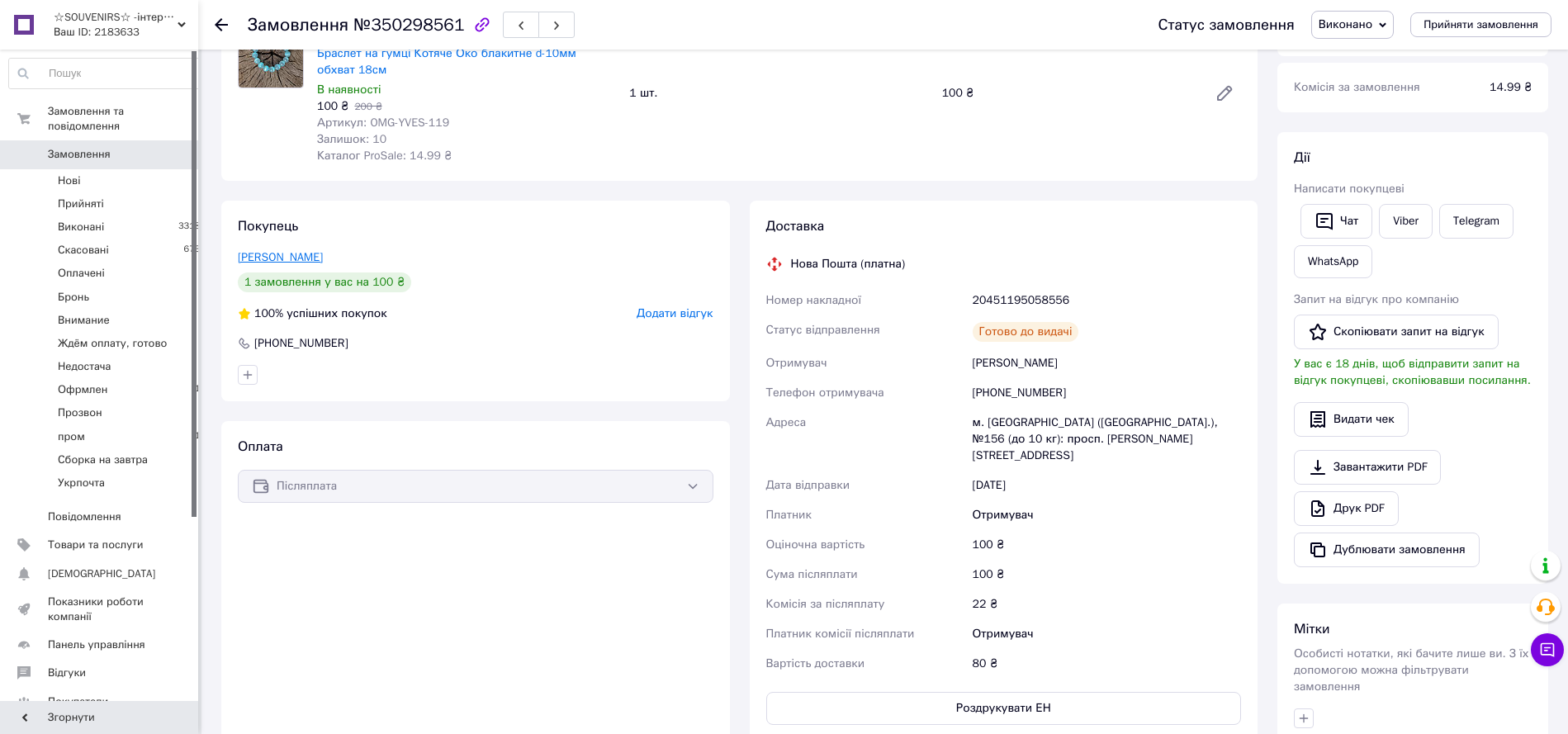 click on "Кузьмін Валерій" at bounding box center (280, 257) 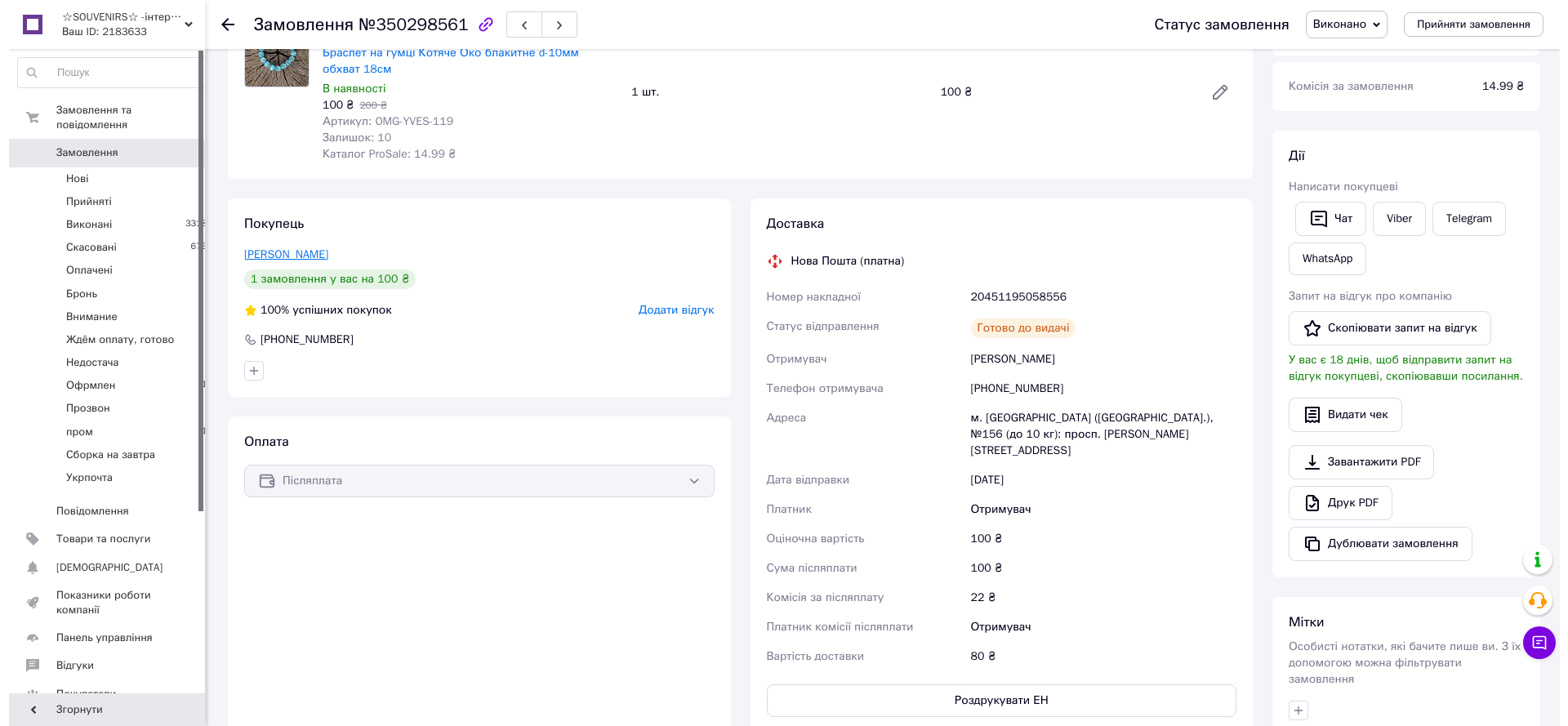 scroll, scrollTop: 0, scrollLeft: 0, axis: both 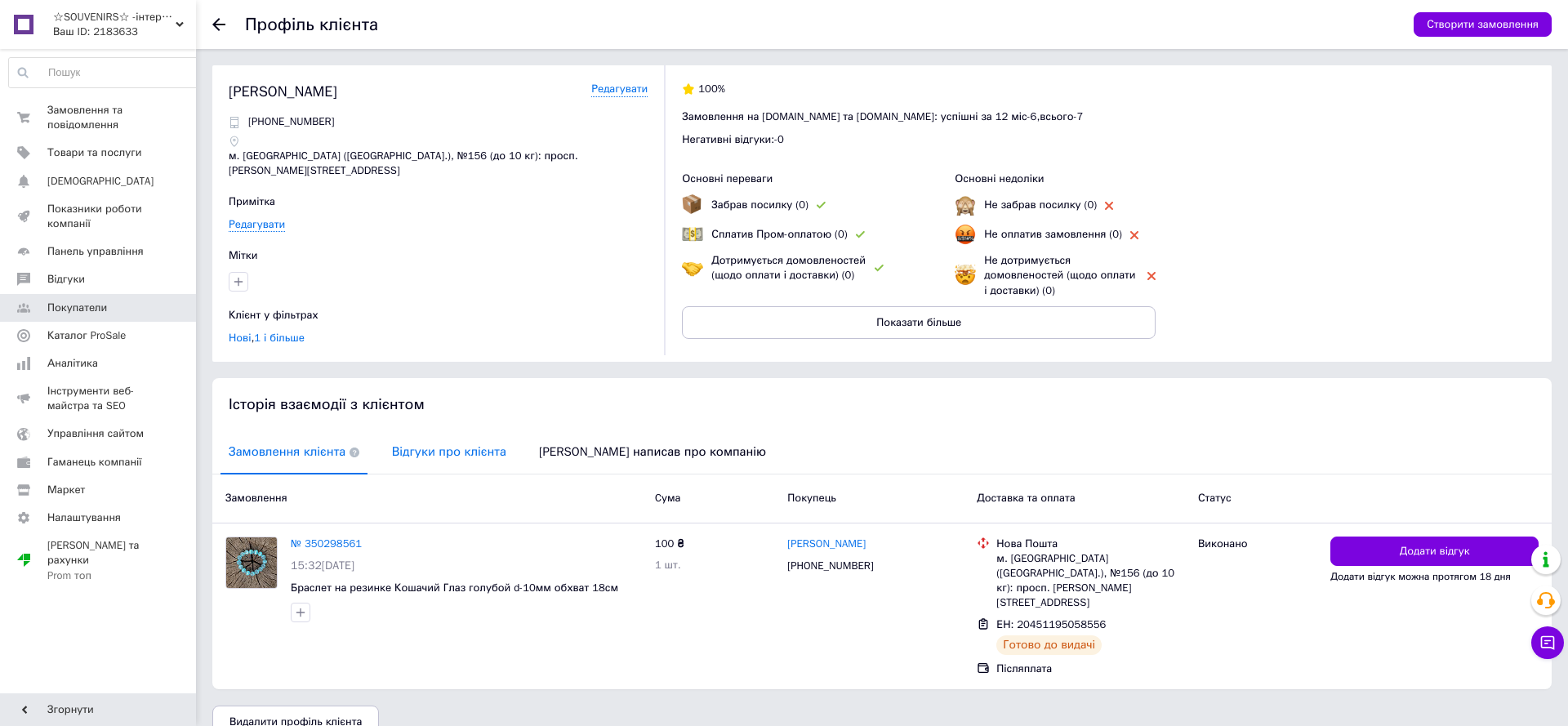click on "Відгуки про клієнта" at bounding box center (449, 452) 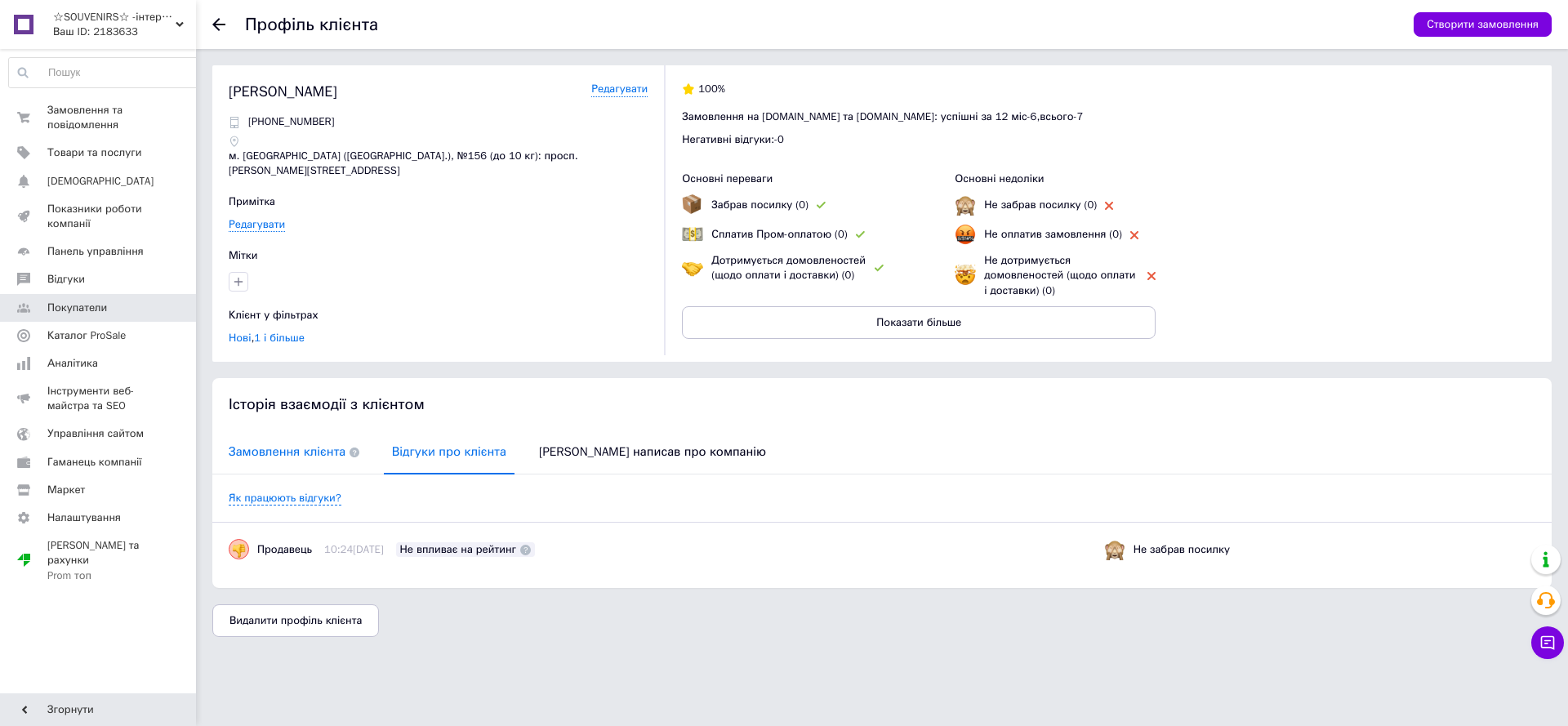 click on "Замовлення клієнта" at bounding box center (294, 452) 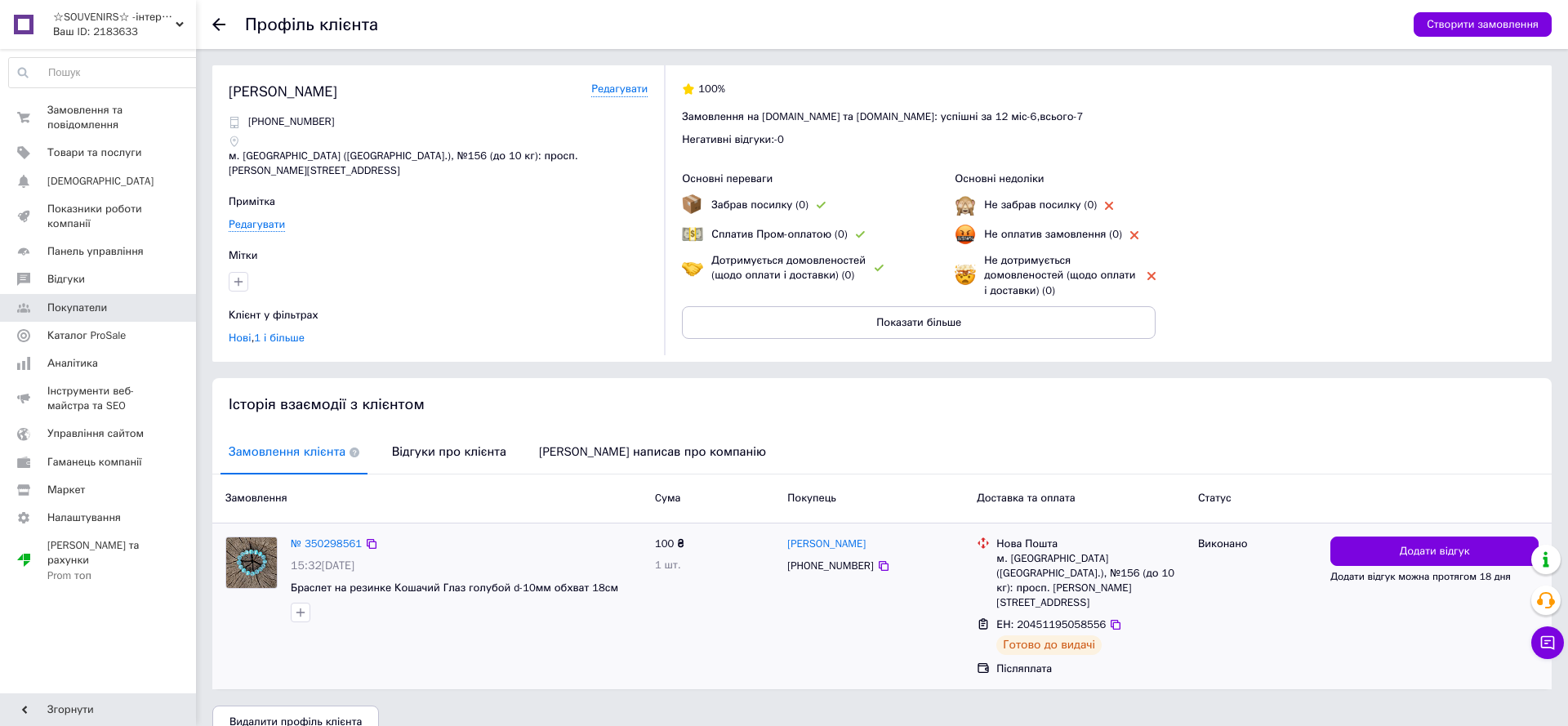 click on "ЕН: 20451195058556" at bounding box center [1051, 624] 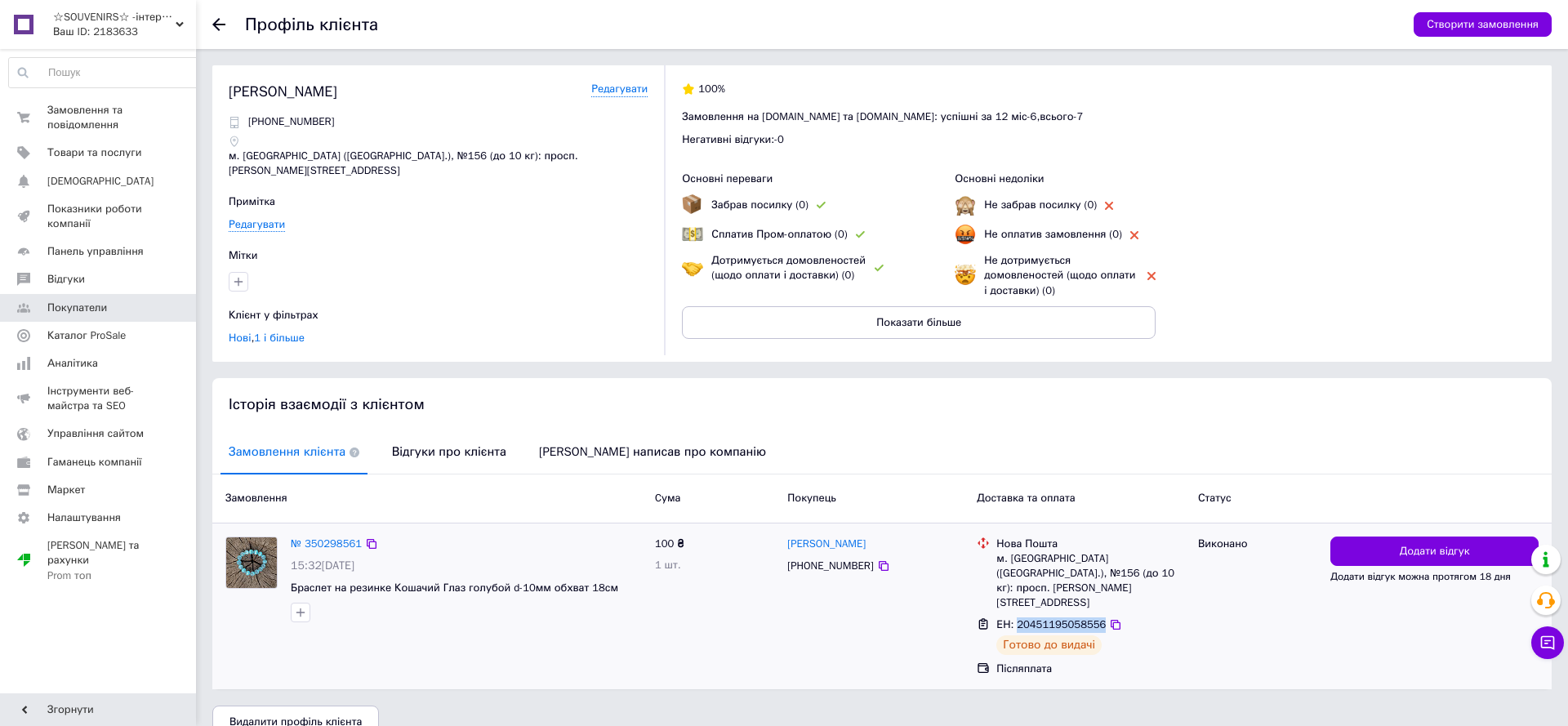 click on "ЕН: 20451195058556" at bounding box center (1051, 624) 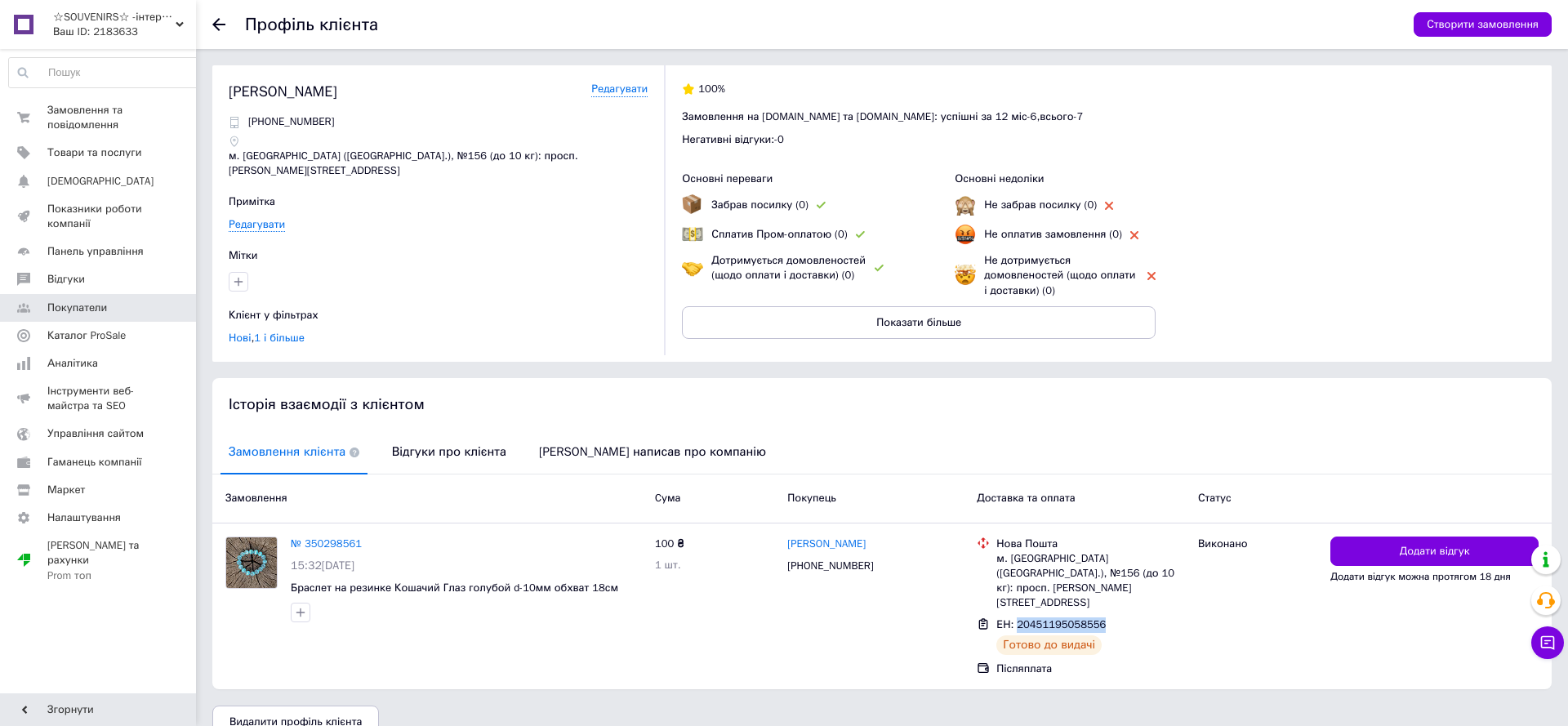 copy on "20451195058556" 